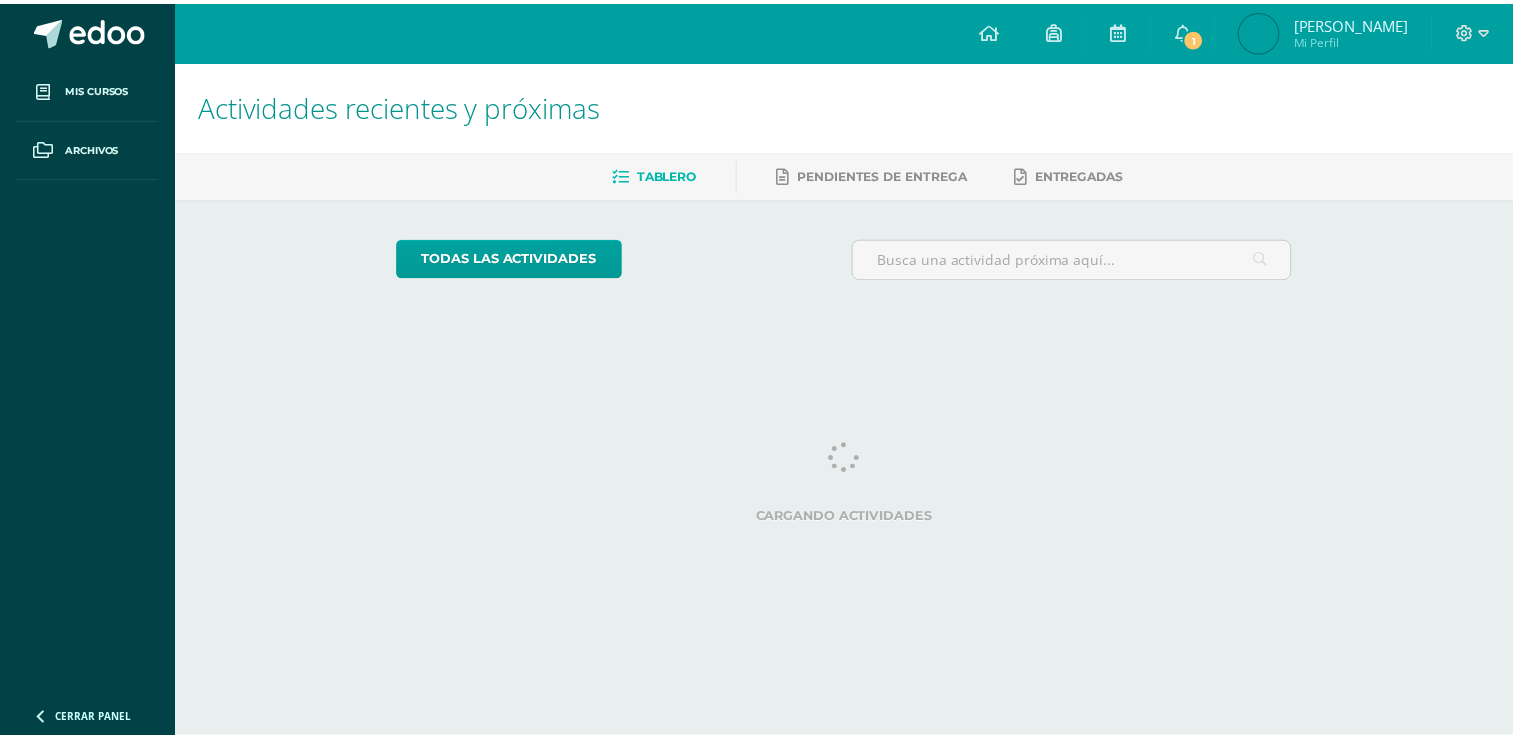 scroll, scrollTop: 0, scrollLeft: 0, axis: both 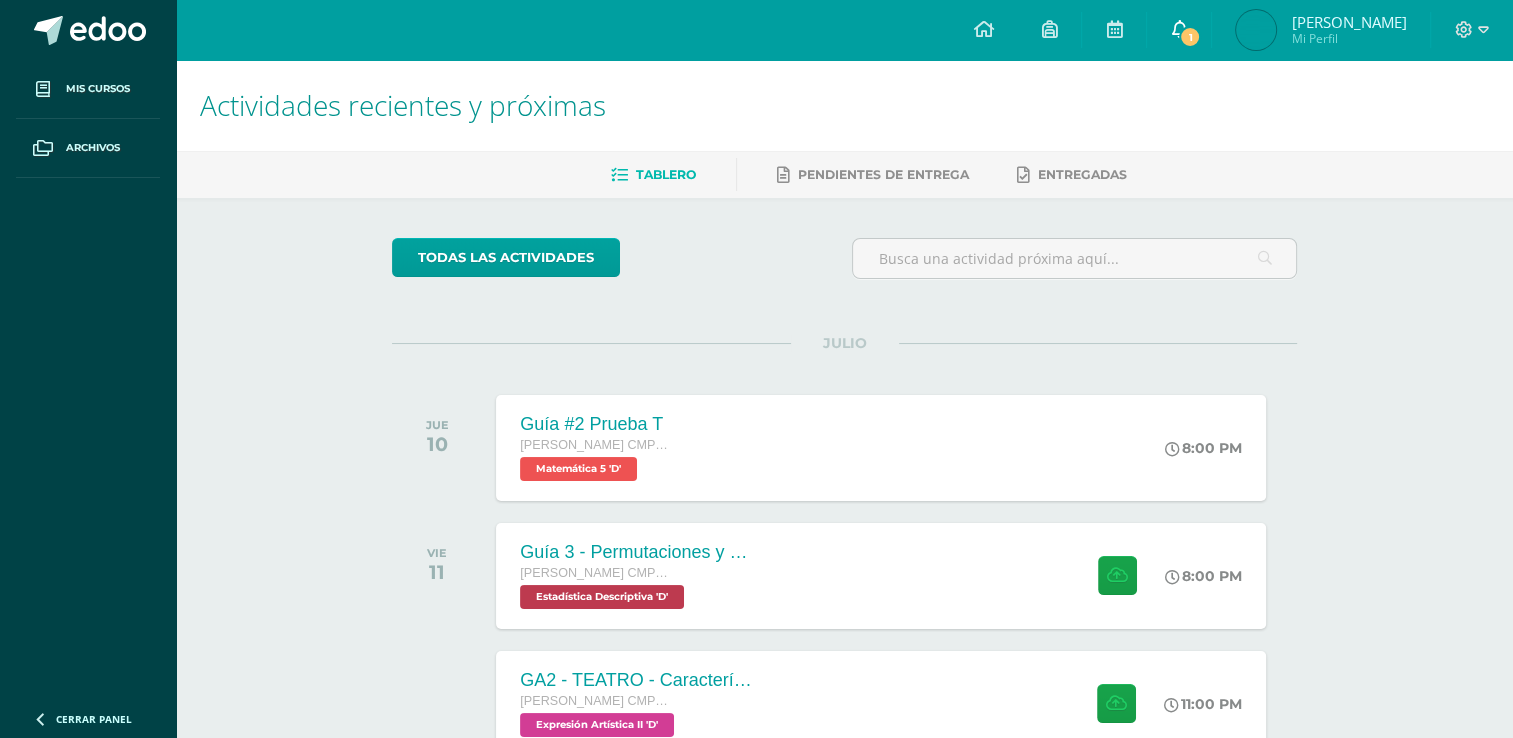 click on "1" at bounding box center (1190, 37) 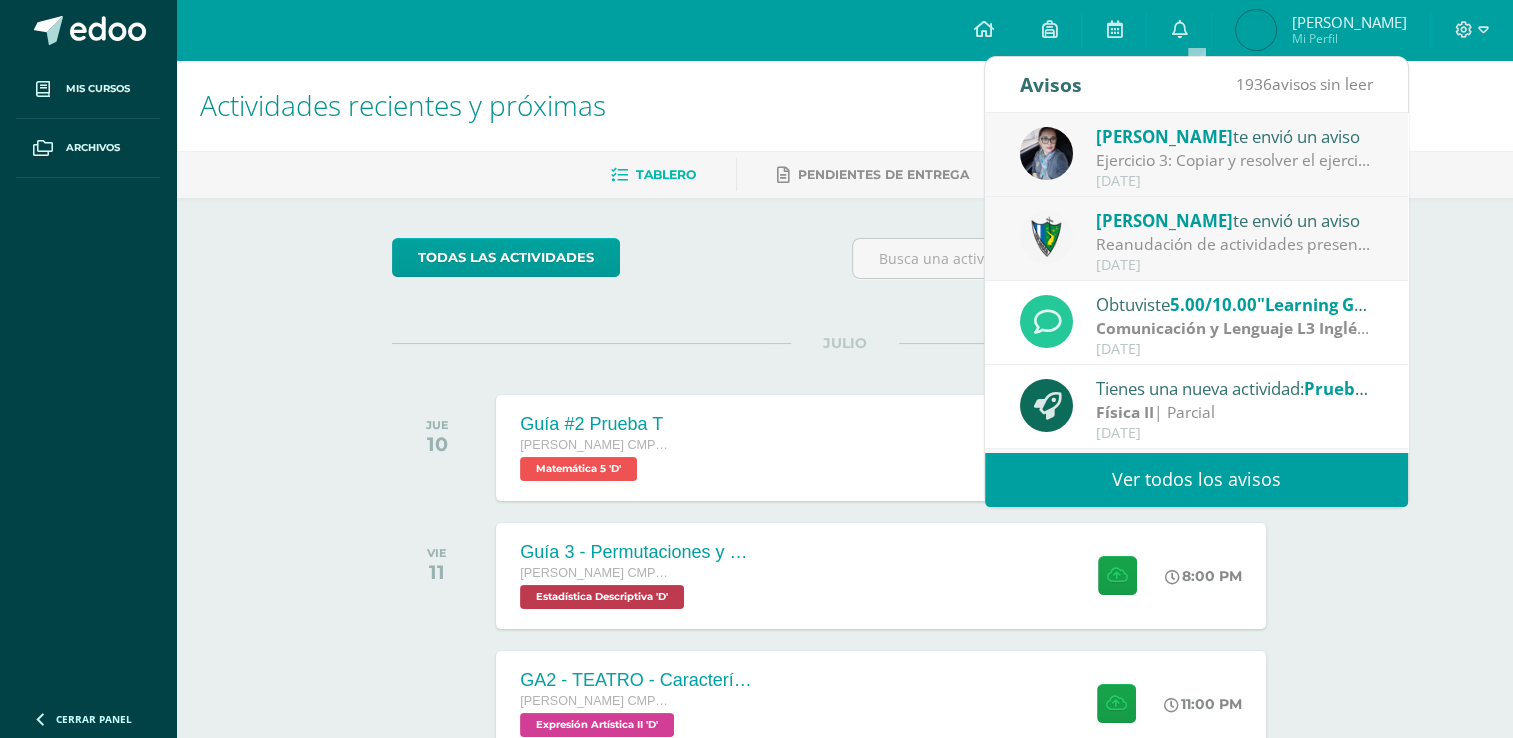 click on "Erick Mauricio
Mi Perfil" at bounding box center (1321, 30) 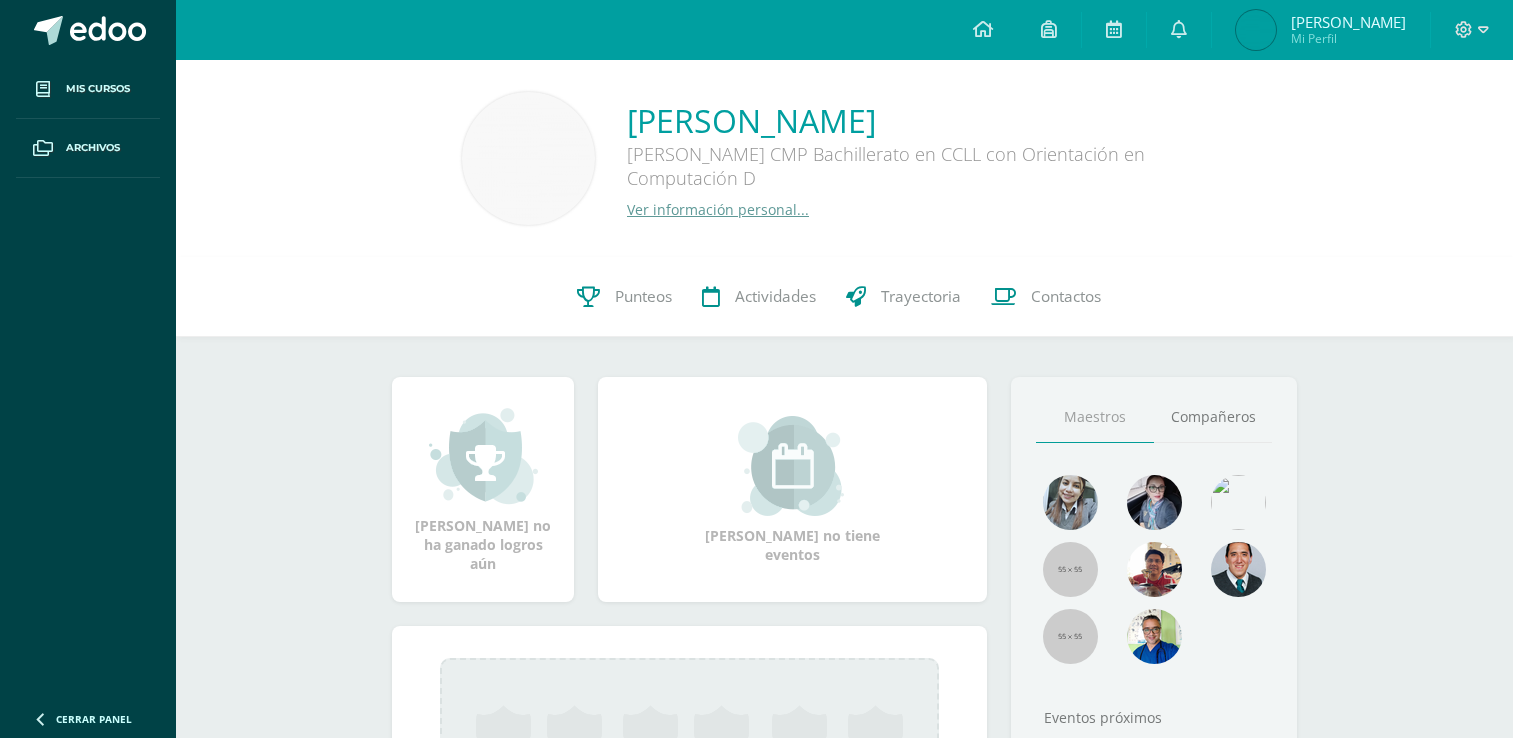 scroll, scrollTop: 0, scrollLeft: 0, axis: both 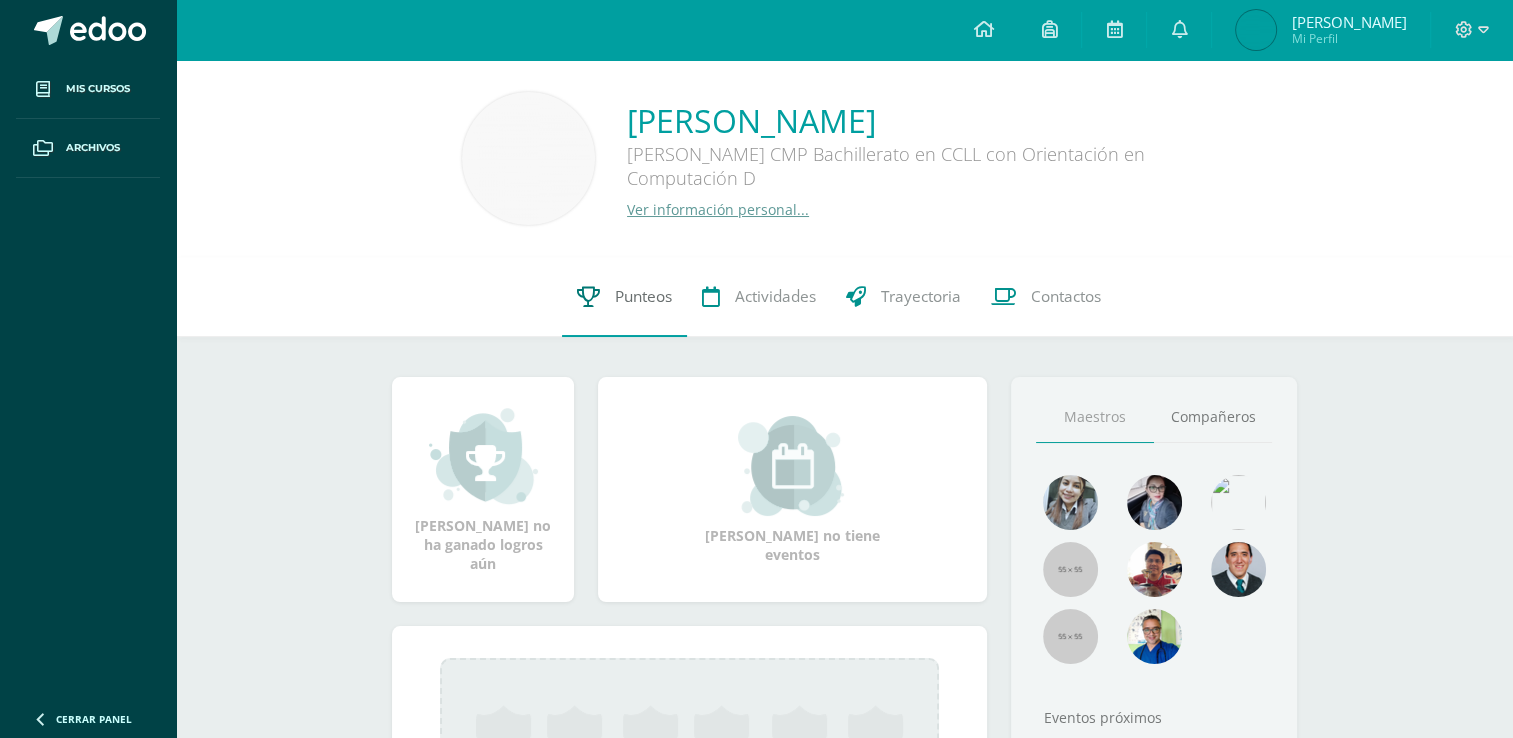 click on "Punteos" at bounding box center [624, 297] 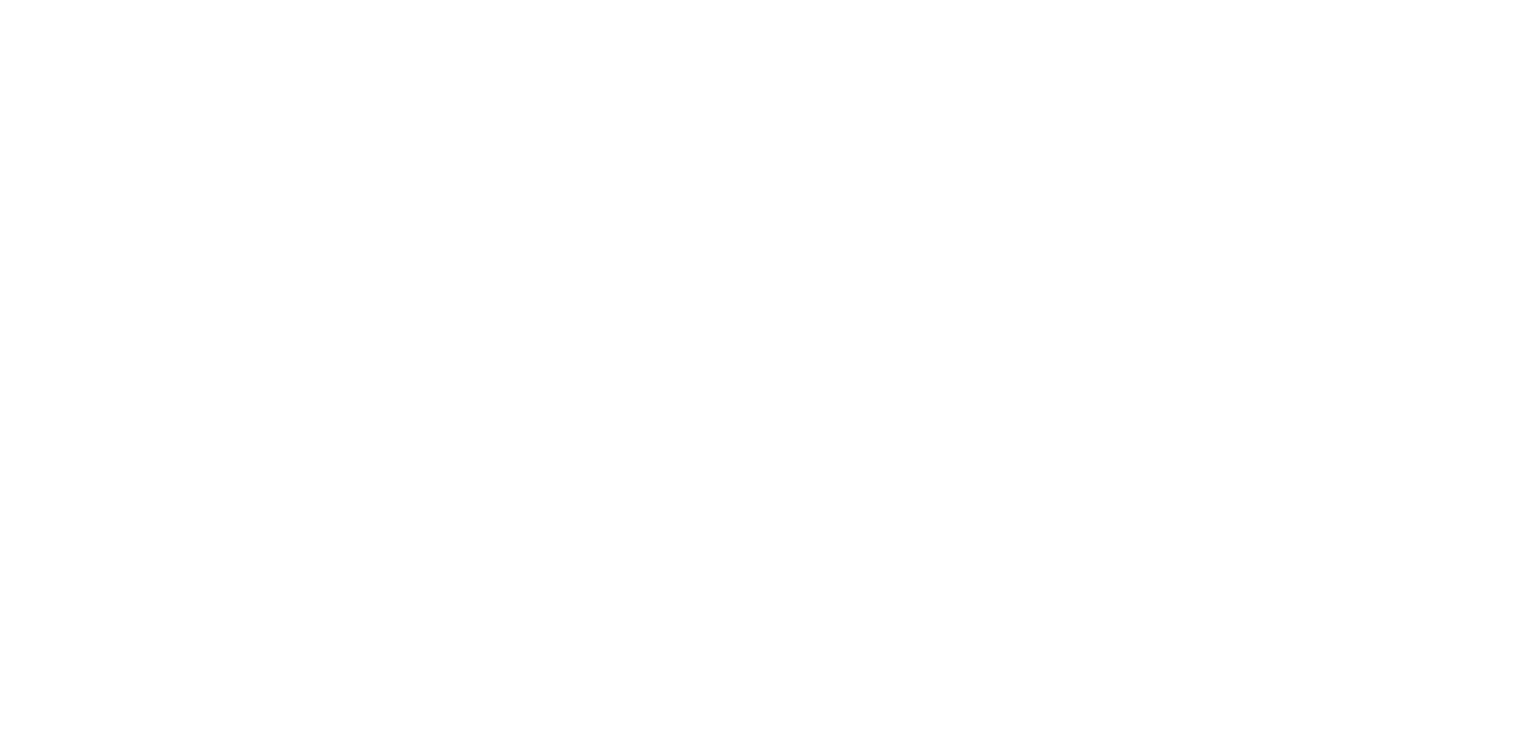 scroll, scrollTop: 0, scrollLeft: 0, axis: both 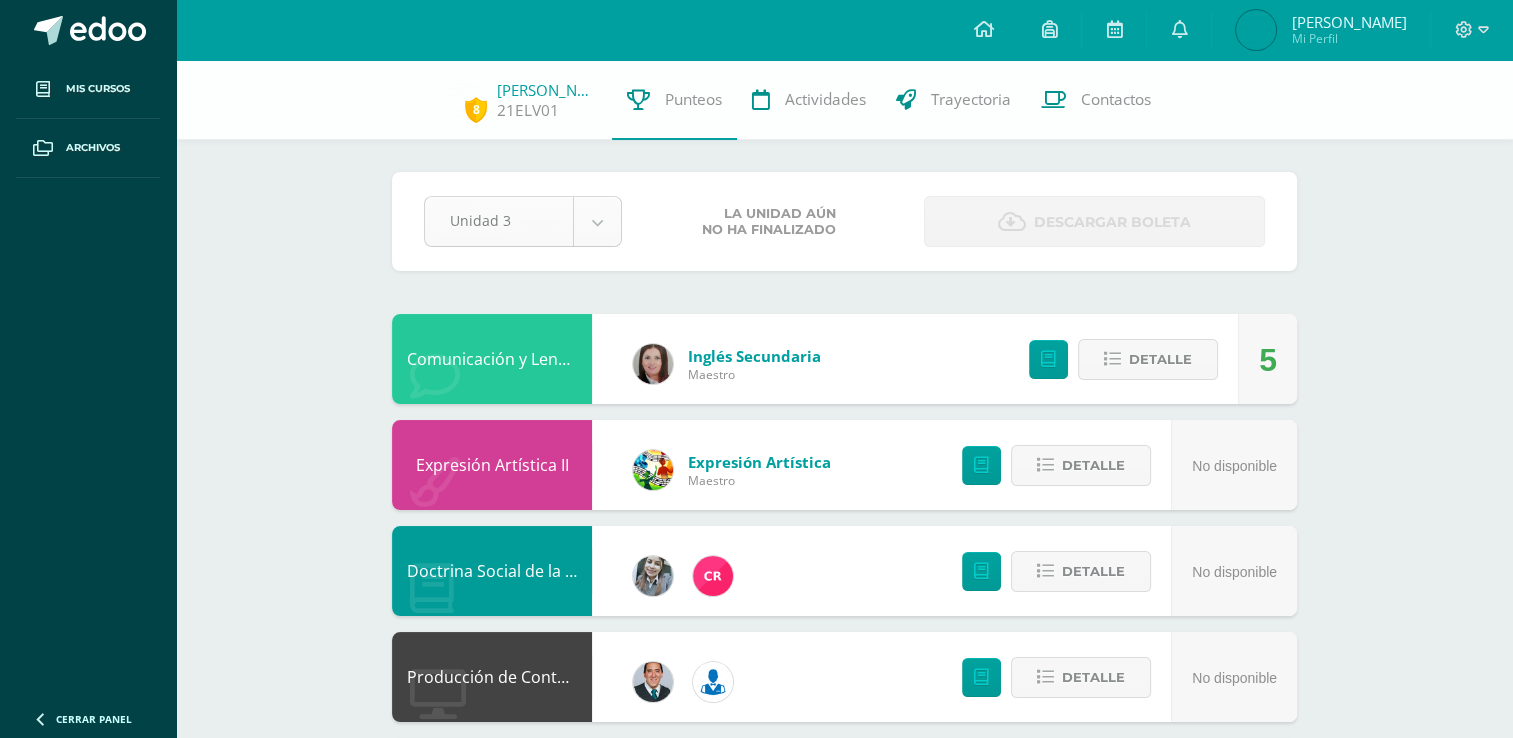 click on "Mis cursos Archivos Cerrar panel
Biología II
Quinto Bachillerato CMP
Bachillerato en CCLL con Orientación en Computación
"D"
Ciencias Sociales y Formación Ciudadana 5
Quinto Bachillerato CMP
Bachillerato en CCLL con Orientación en Computación
"D"
Comunicación y Lenguaje L3 Inglés
Quinto Bachillerato CMP
Bachillerato en CCLL con Orientación en Computación
"D"
Desarrollo Educativo y Proyecto de Vida
Desarrollo Físico y Artístico (Extracurricular)
Ver Todos los Cursos  Configuración" at bounding box center (756, 1176) 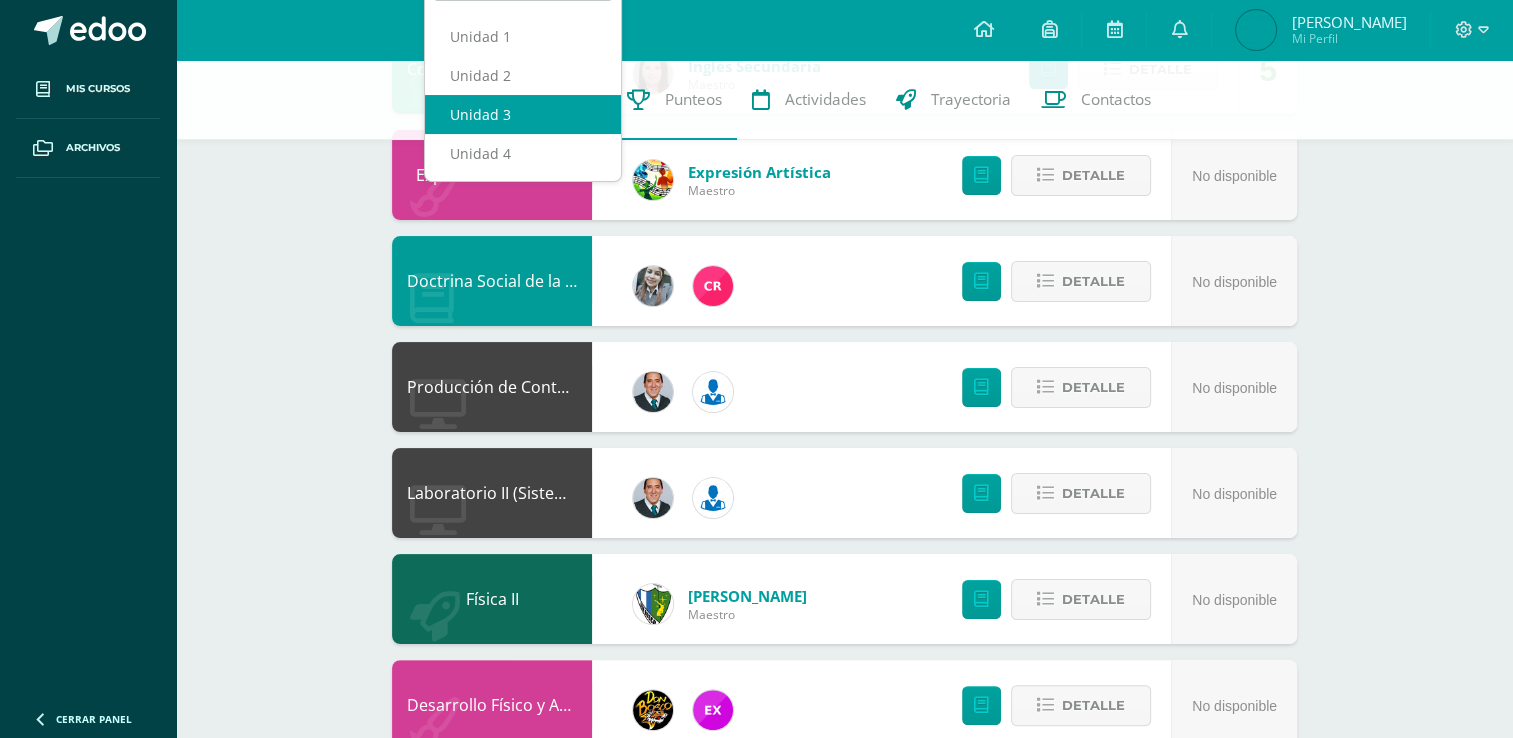 scroll, scrollTop: 0, scrollLeft: 0, axis: both 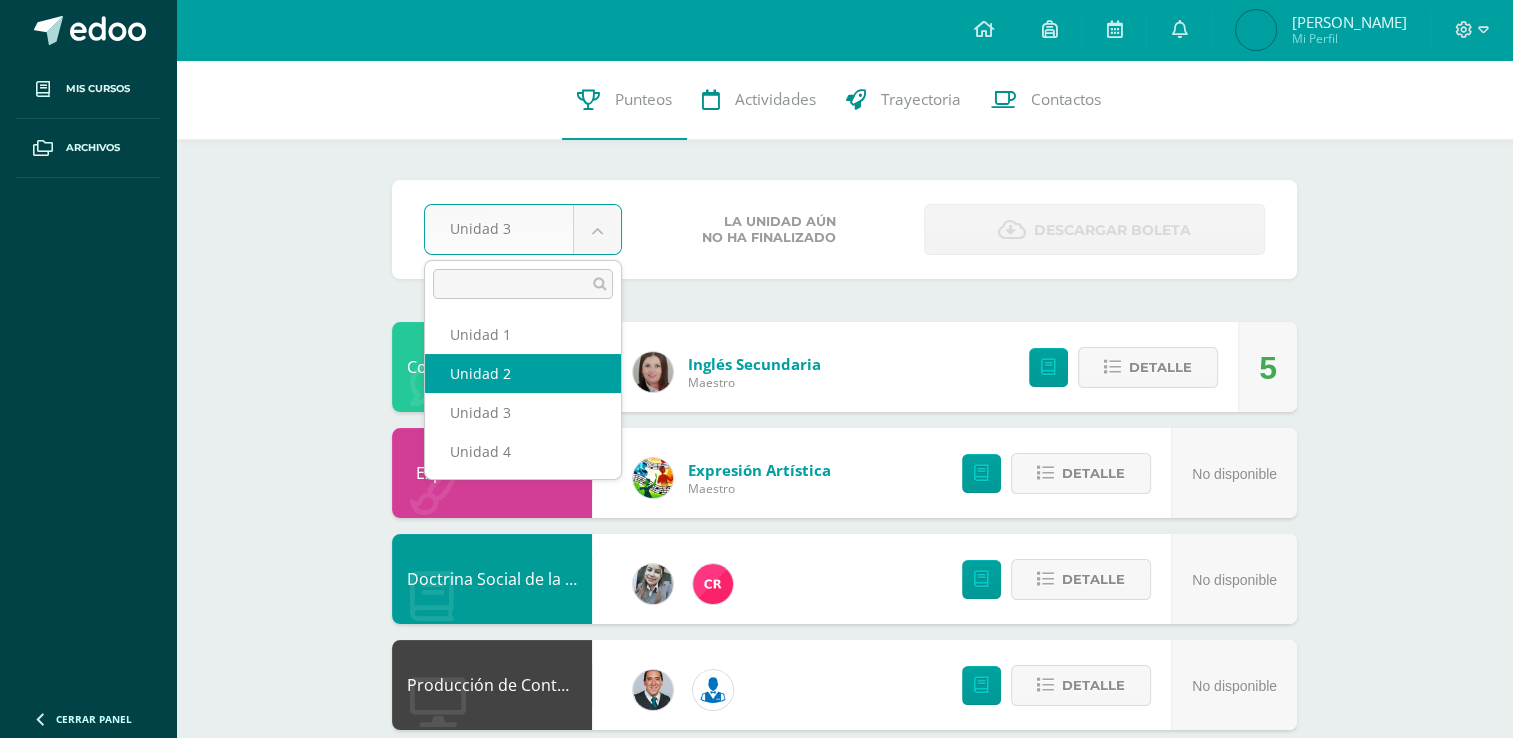 select on "Unidad 2" 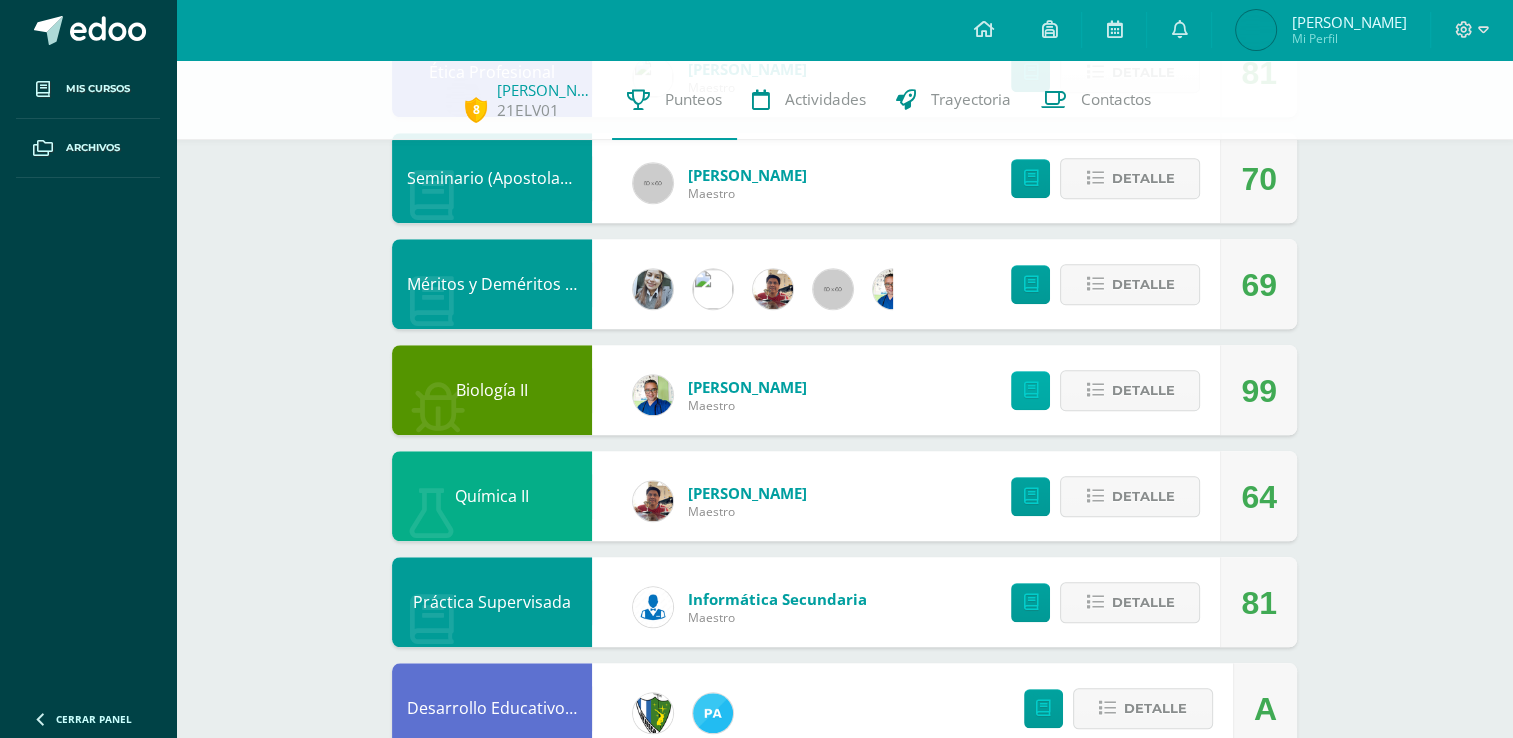 scroll, scrollTop: 1515, scrollLeft: 0, axis: vertical 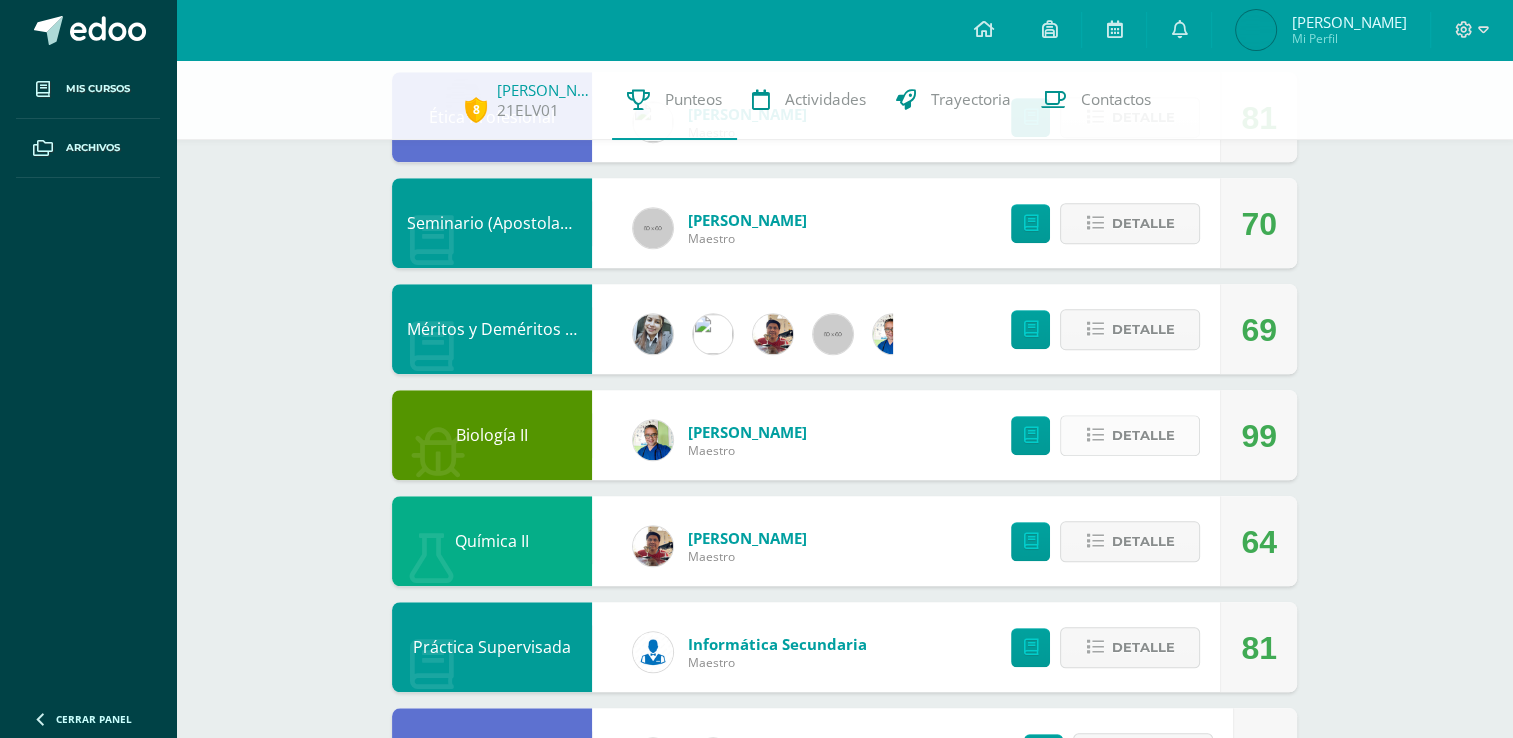 click on "Detalle" at bounding box center [1130, 435] 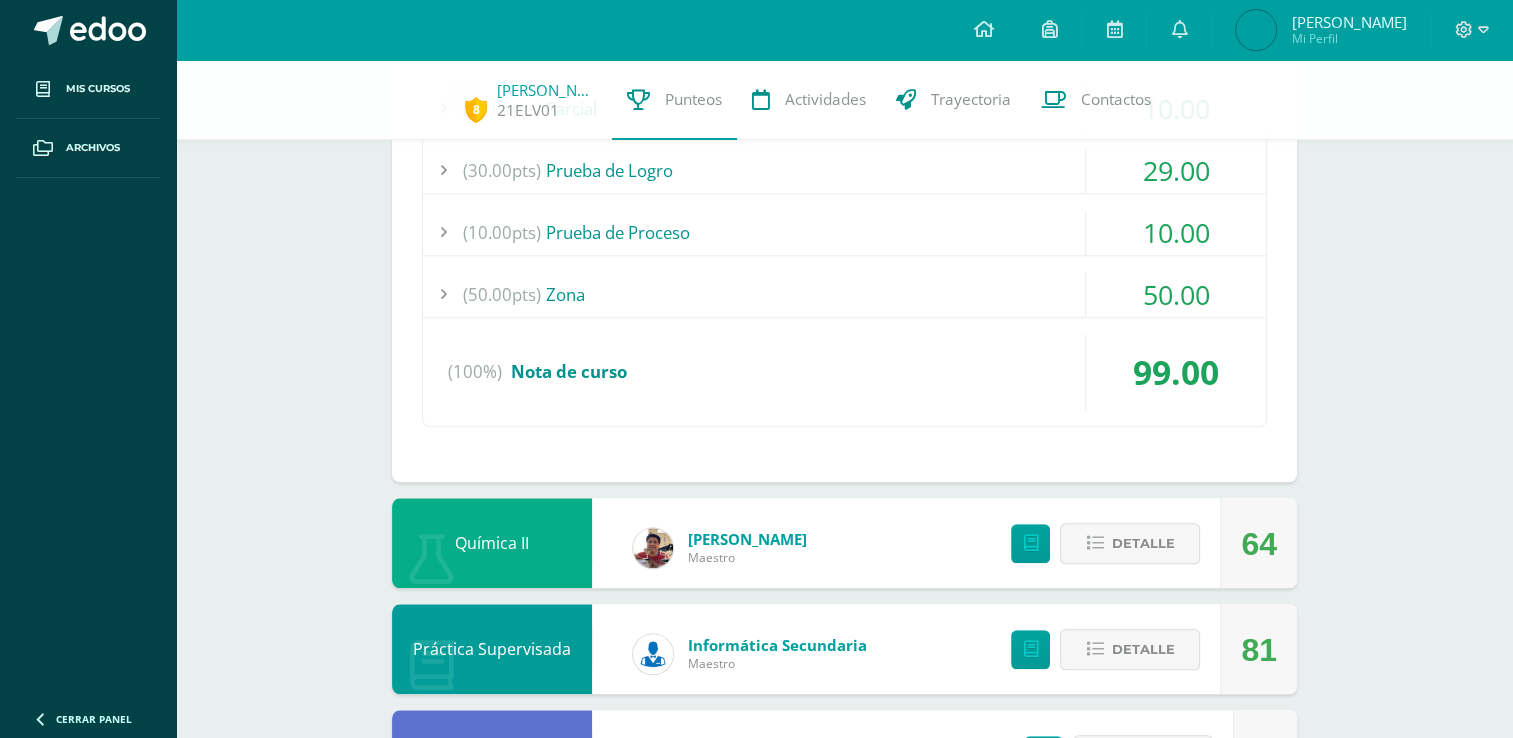 scroll, scrollTop: 1922, scrollLeft: 0, axis: vertical 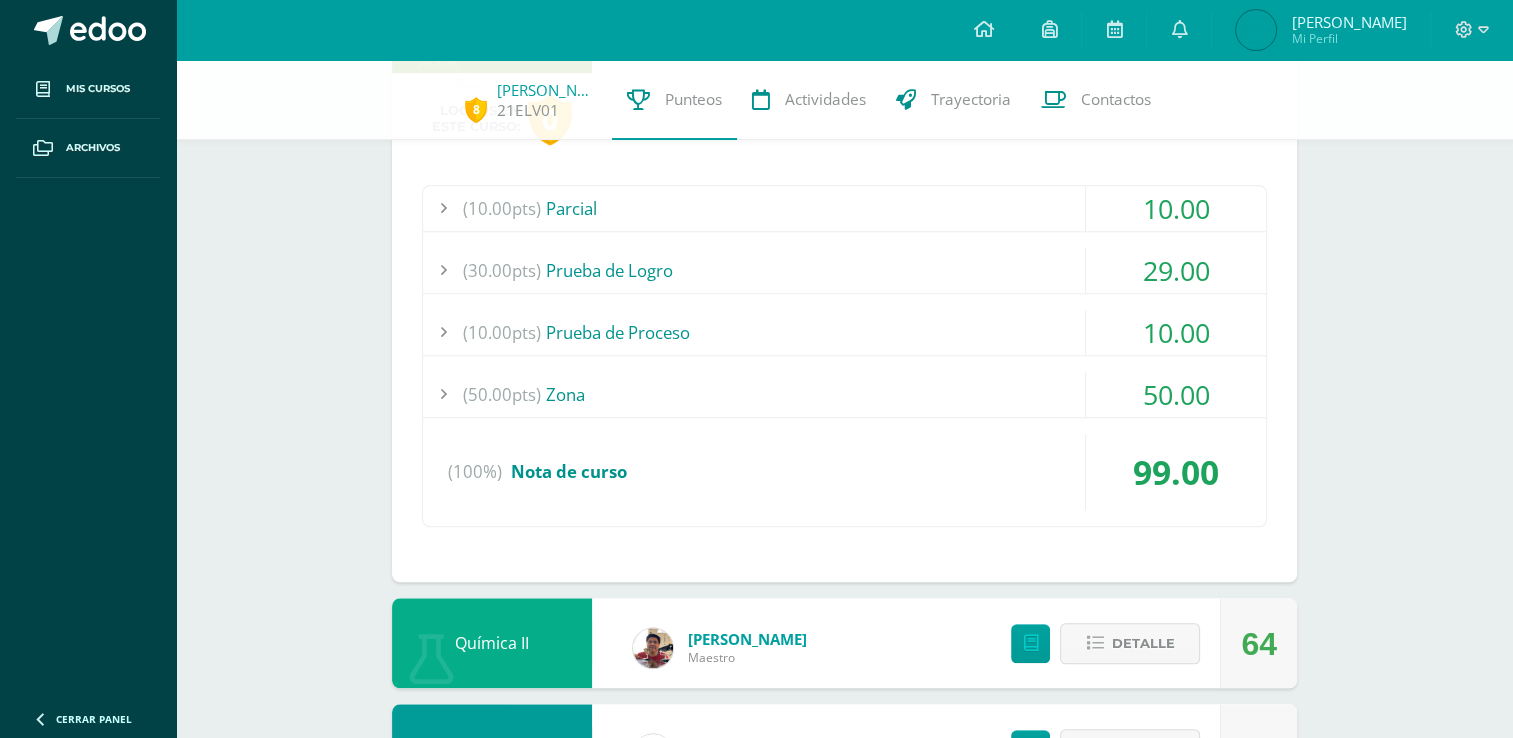 click on "(50.00pts)
Zona" at bounding box center (844, 394) 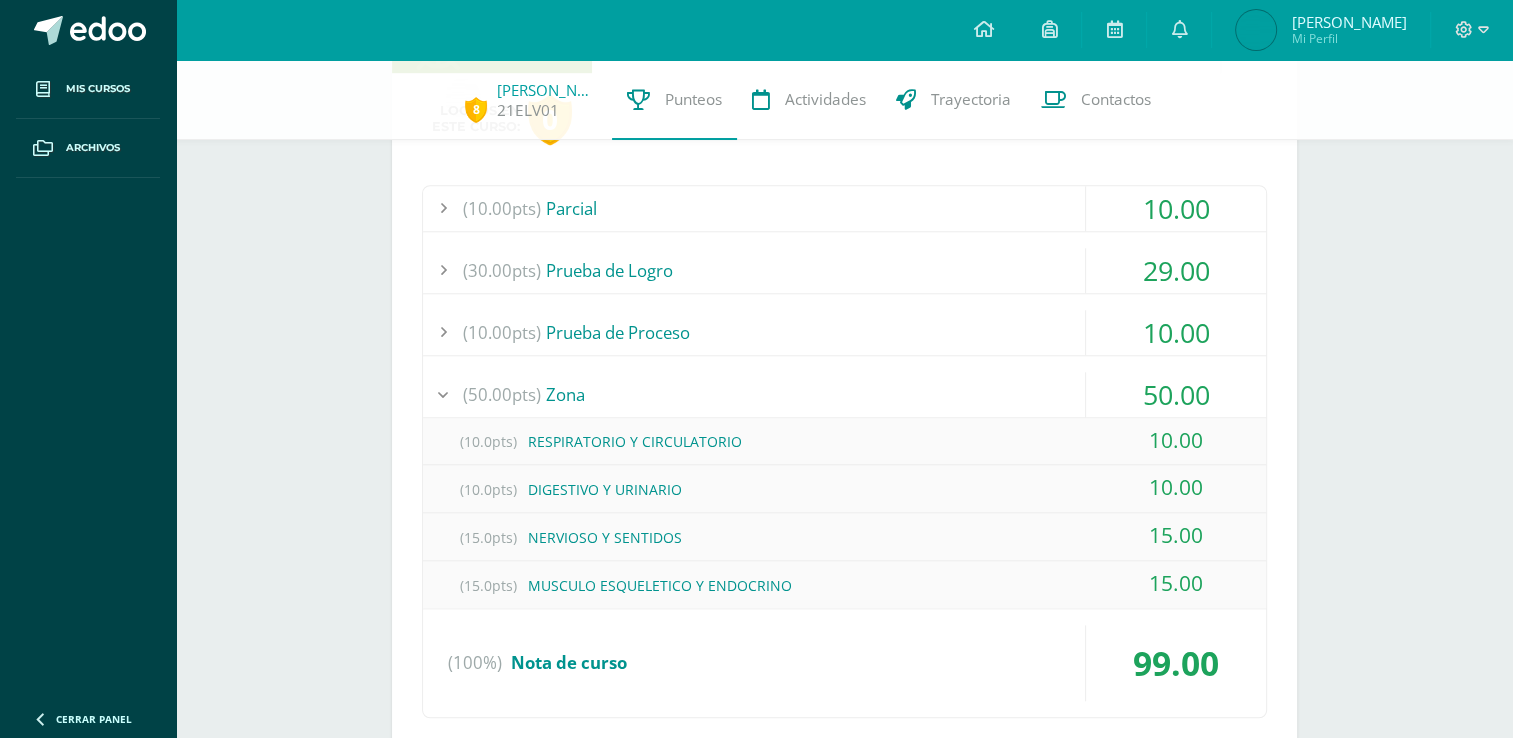 click on "(50.00pts)
Zona" at bounding box center (844, 394) 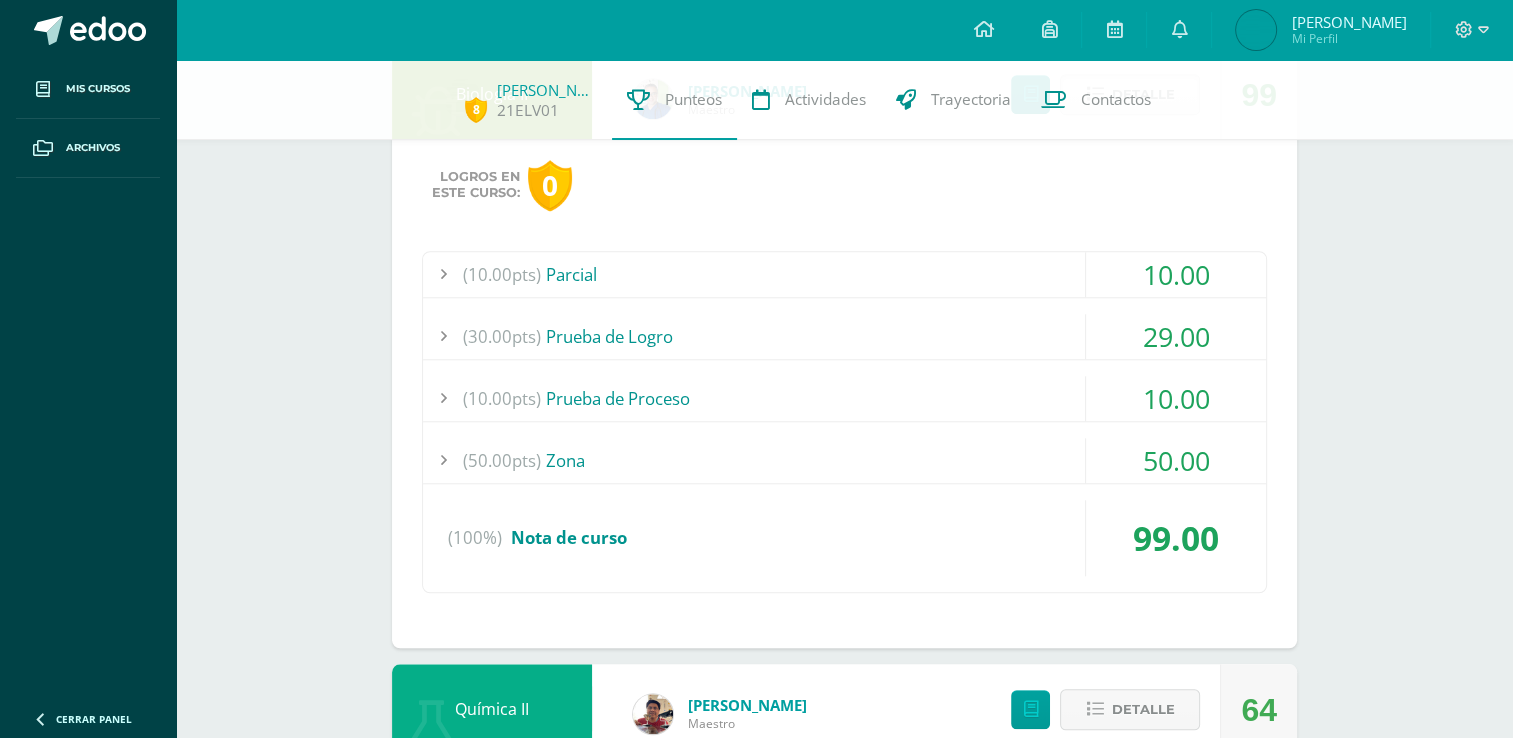 scroll, scrollTop: 1822, scrollLeft: 0, axis: vertical 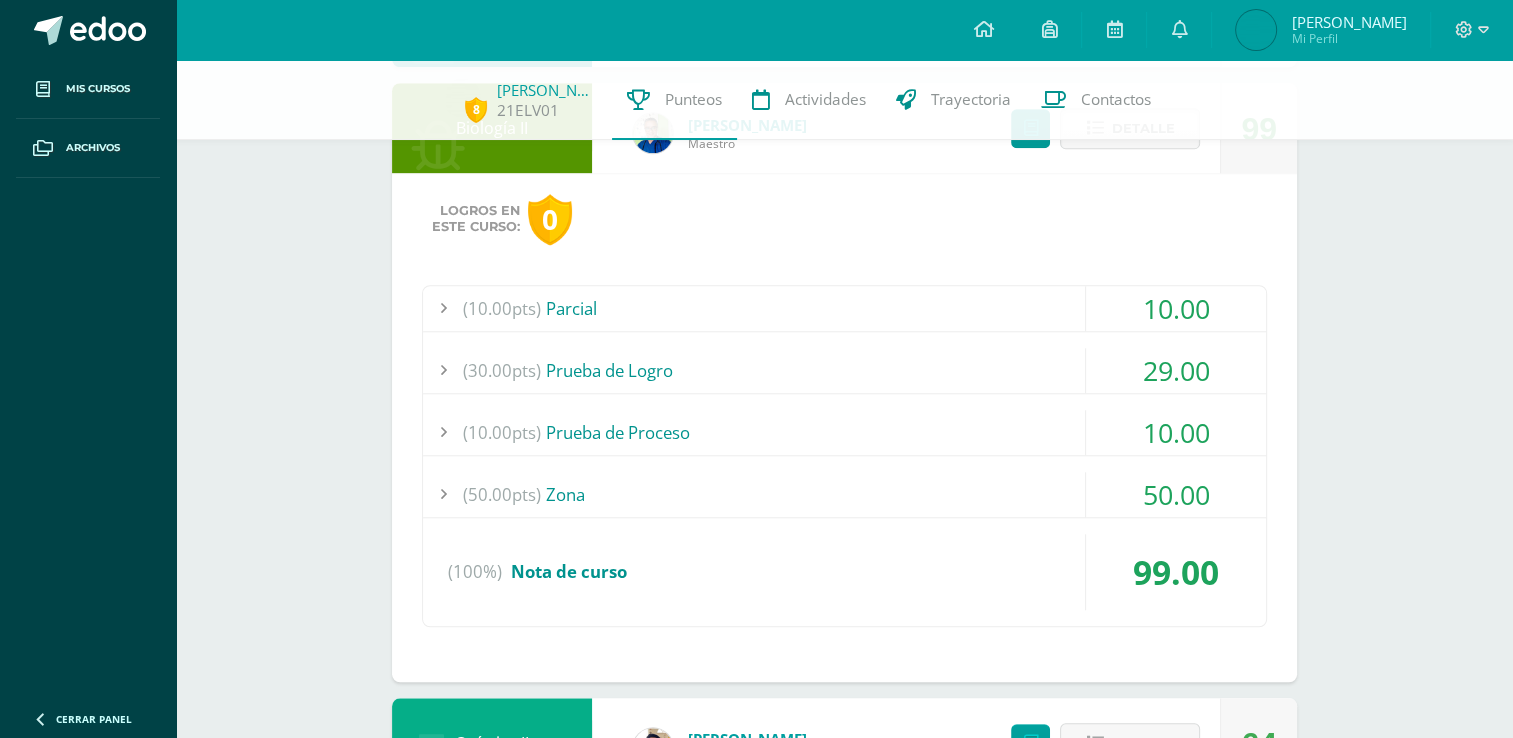 click on "(10.00pts)
Prueba de Proceso" at bounding box center [844, 432] 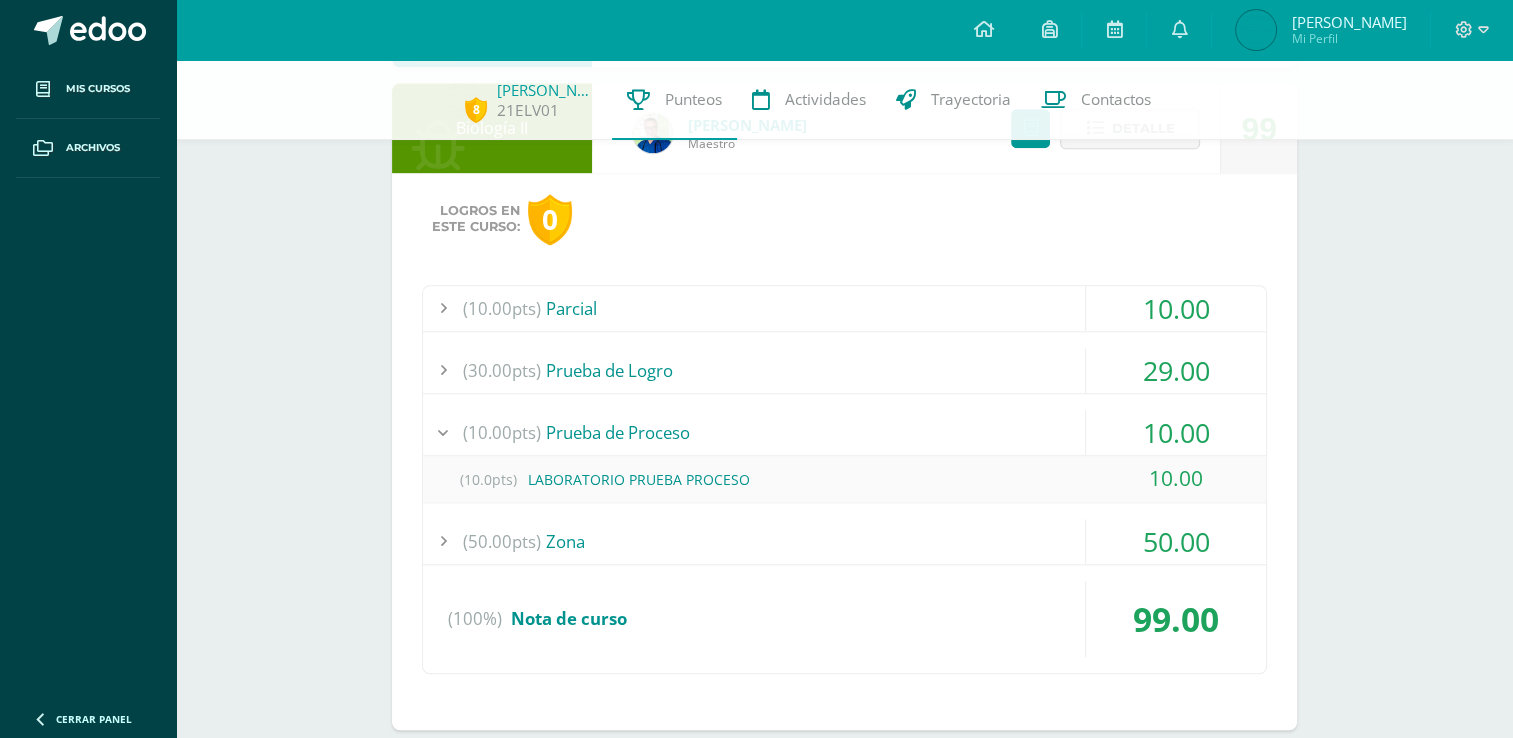 click on "(10.00pts)
Prueba de Proceso" at bounding box center (844, 432) 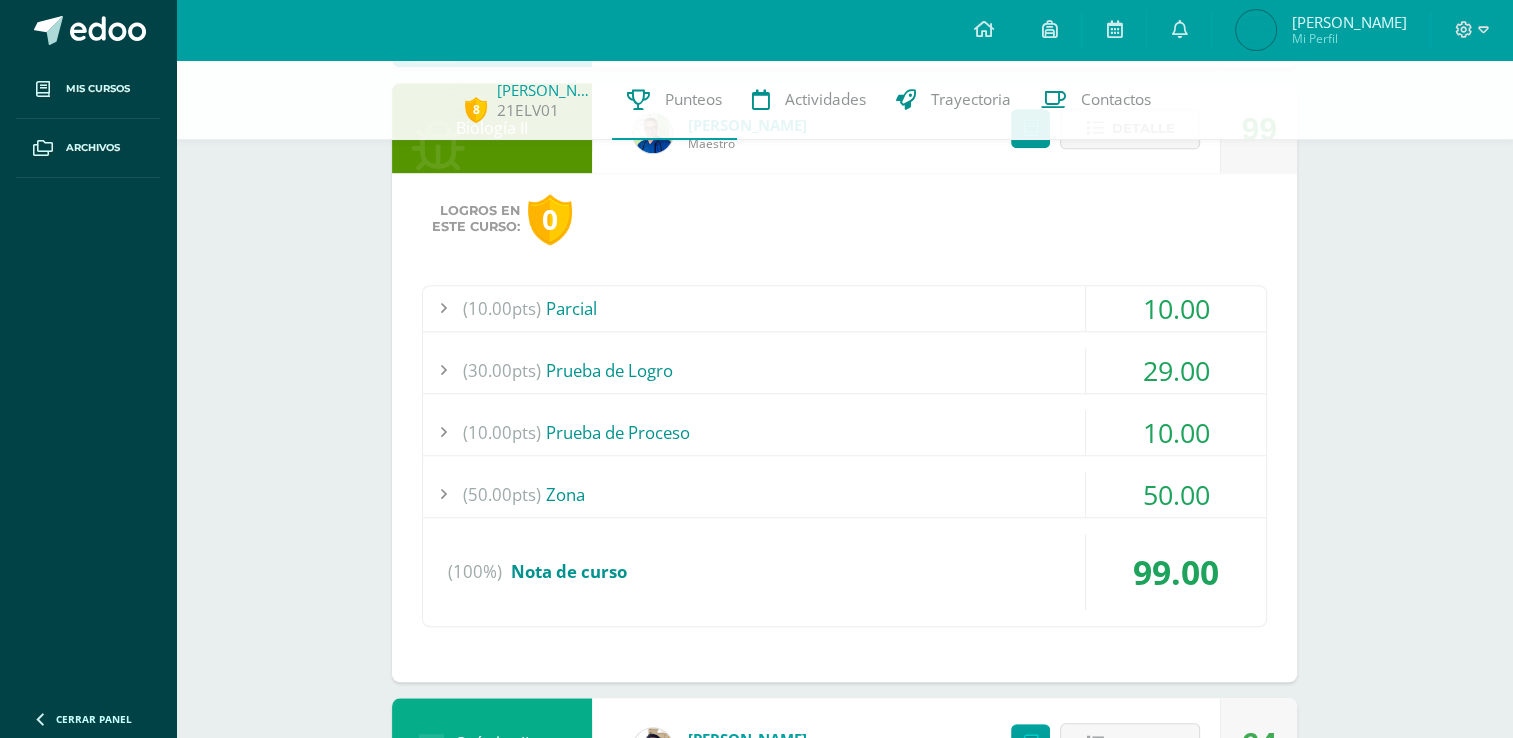 click on "(30.00pts)
Prueba de Logro" at bounding box center (844, 370) 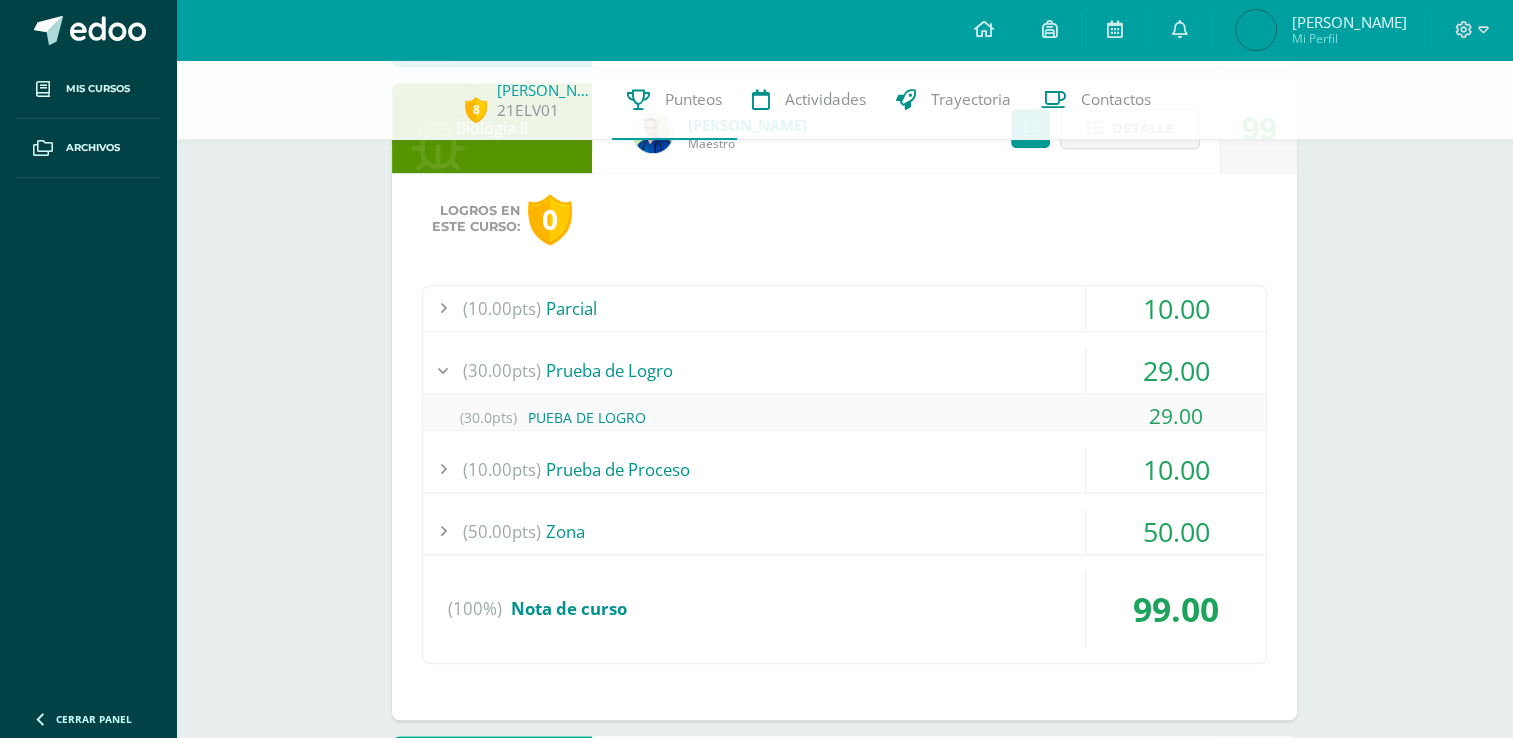 click on "(30.00pts)
Prueba de Logro" at bounding box center [844, 370] 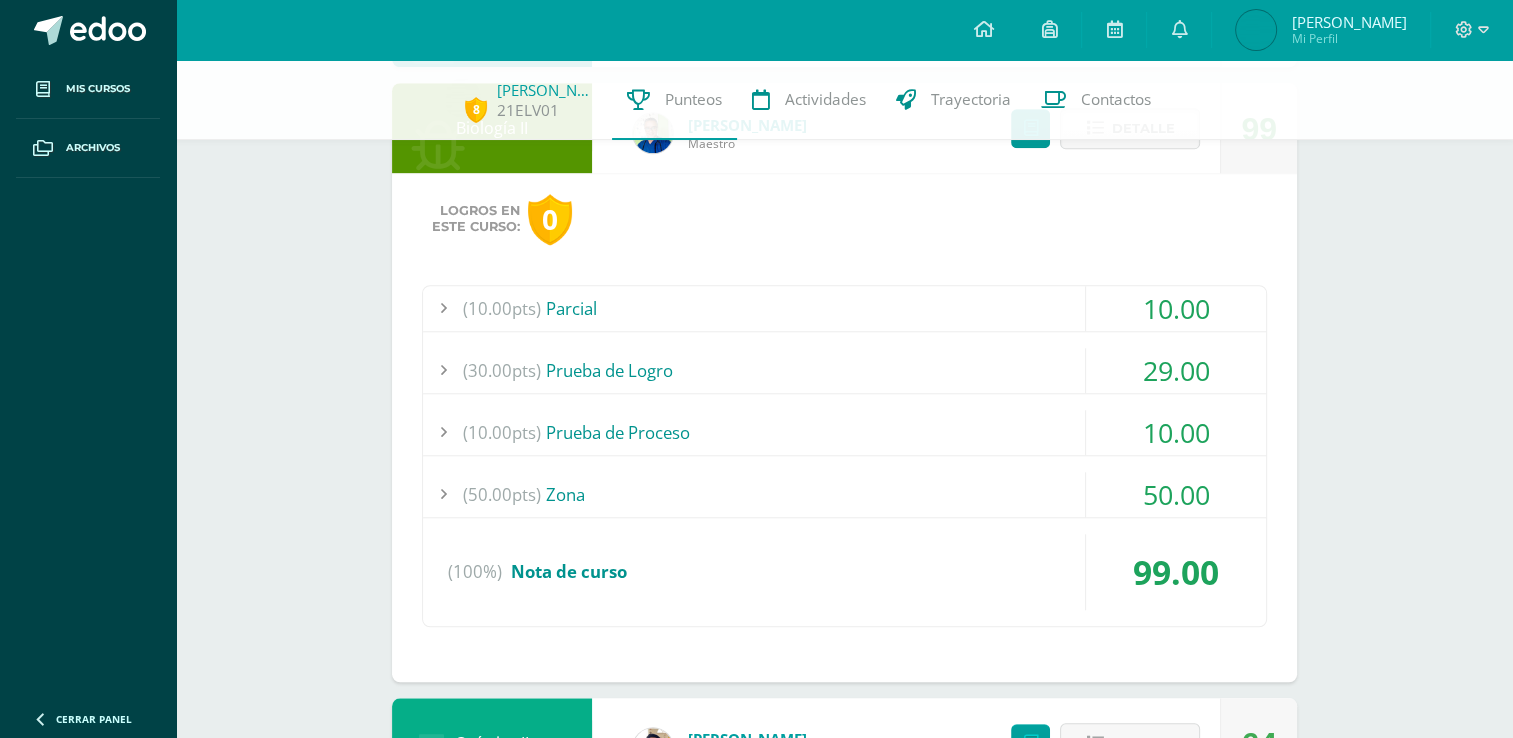 drag, startPoint x: 620, startPoint y: 366, endPoint x: 568, endPoint y: 320, distance: 69.426216 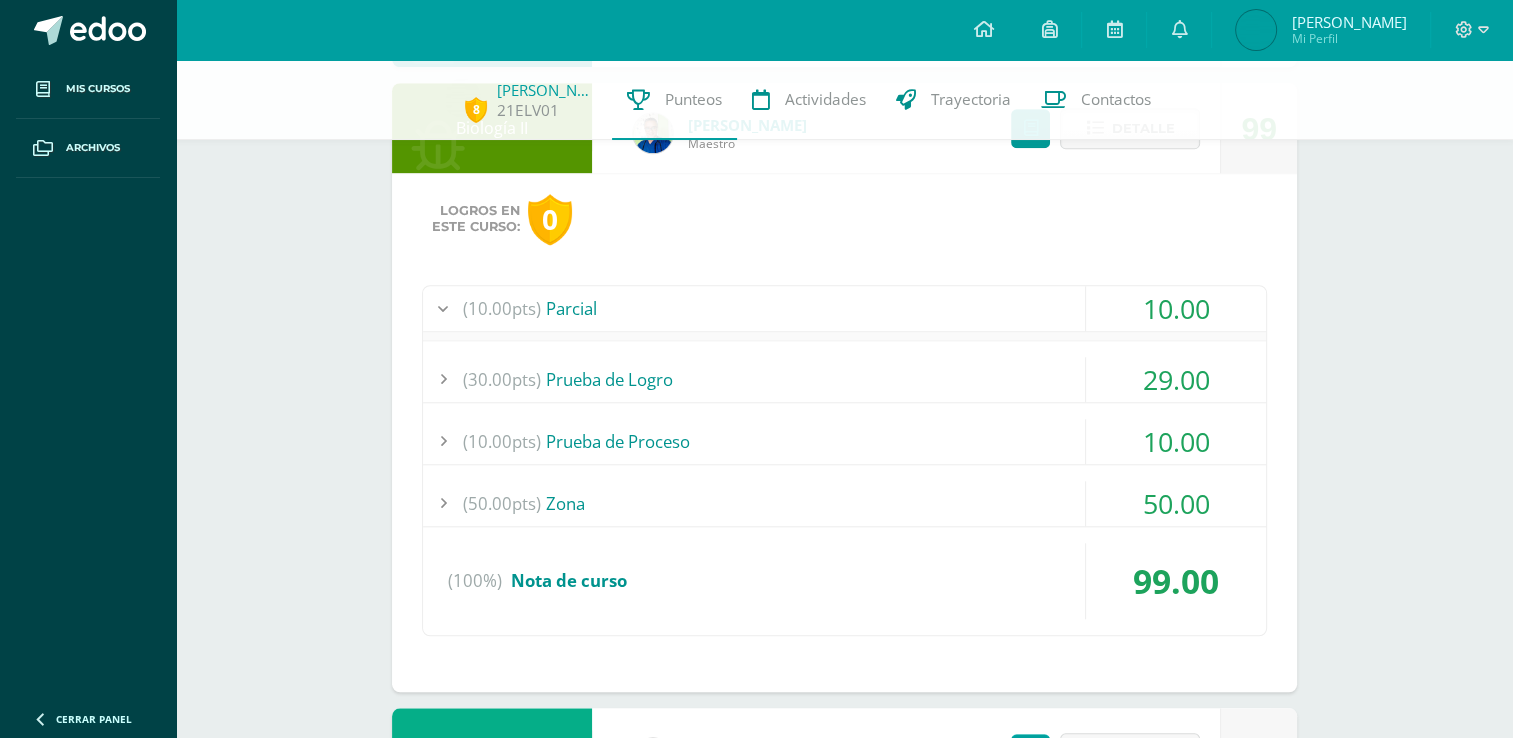 click on "(10.00pts)
Parcial" at bounding box center (844, 308) 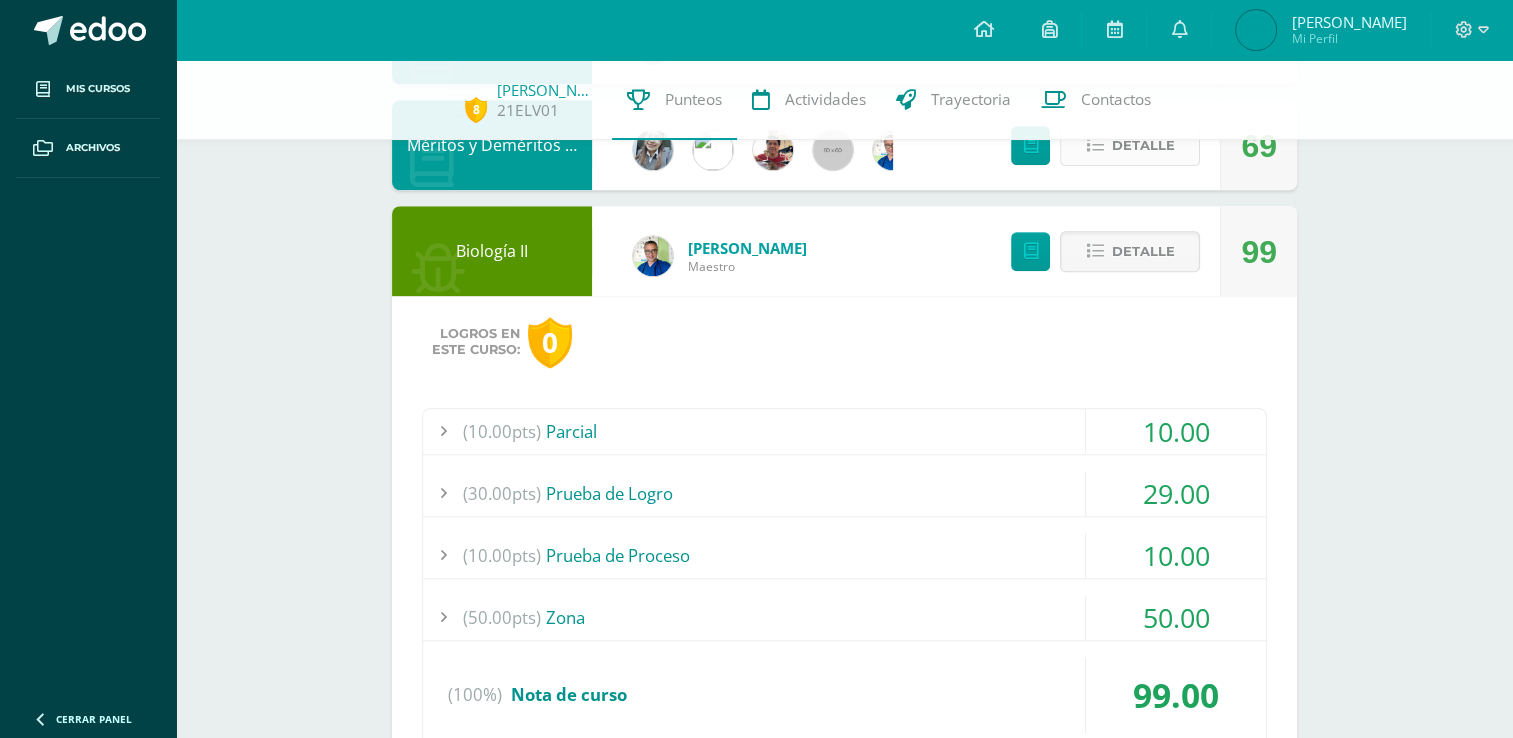 scroll, scrollTop: 1522, scrollLeft: 0, axis: vertical 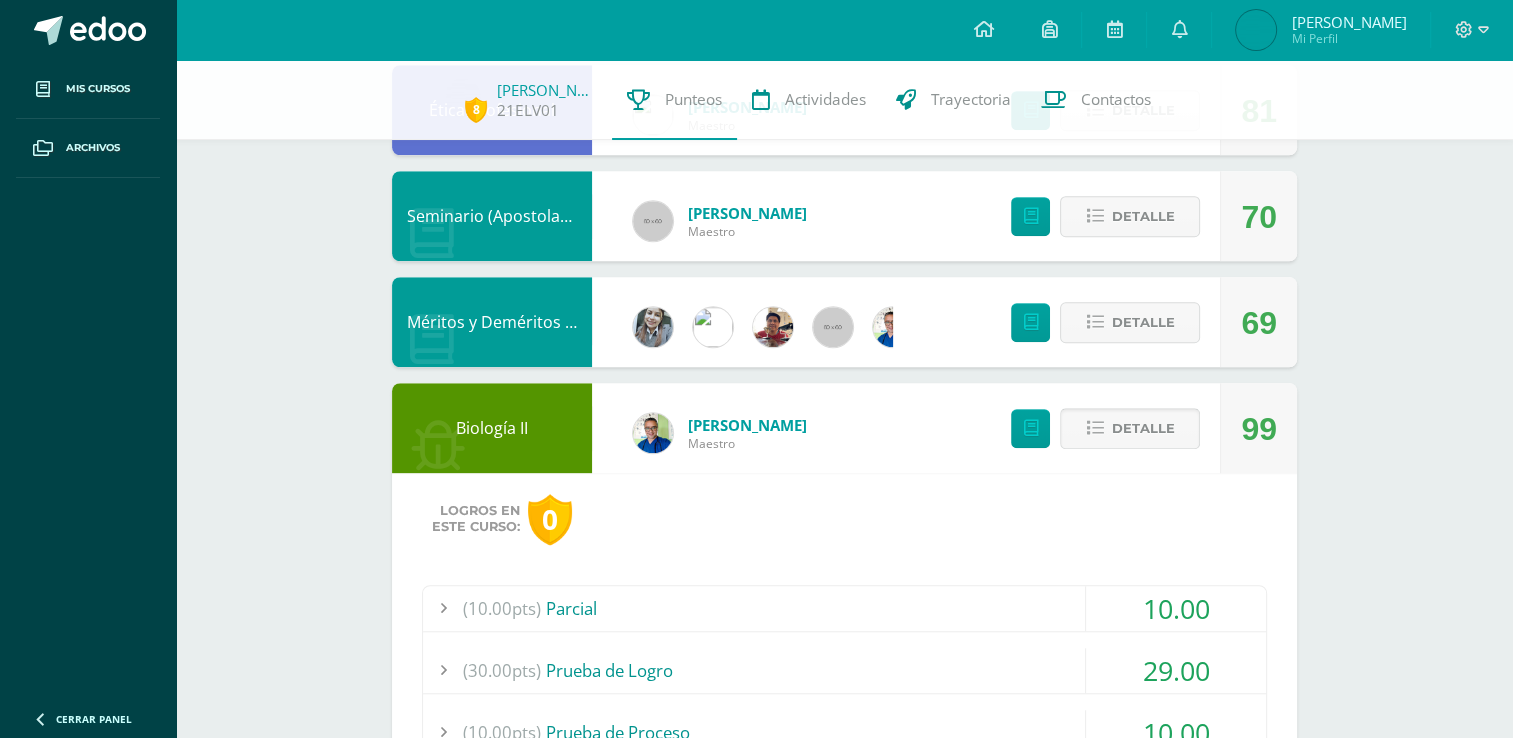 click on "Detalle" at bounding box center [1130, 428] 